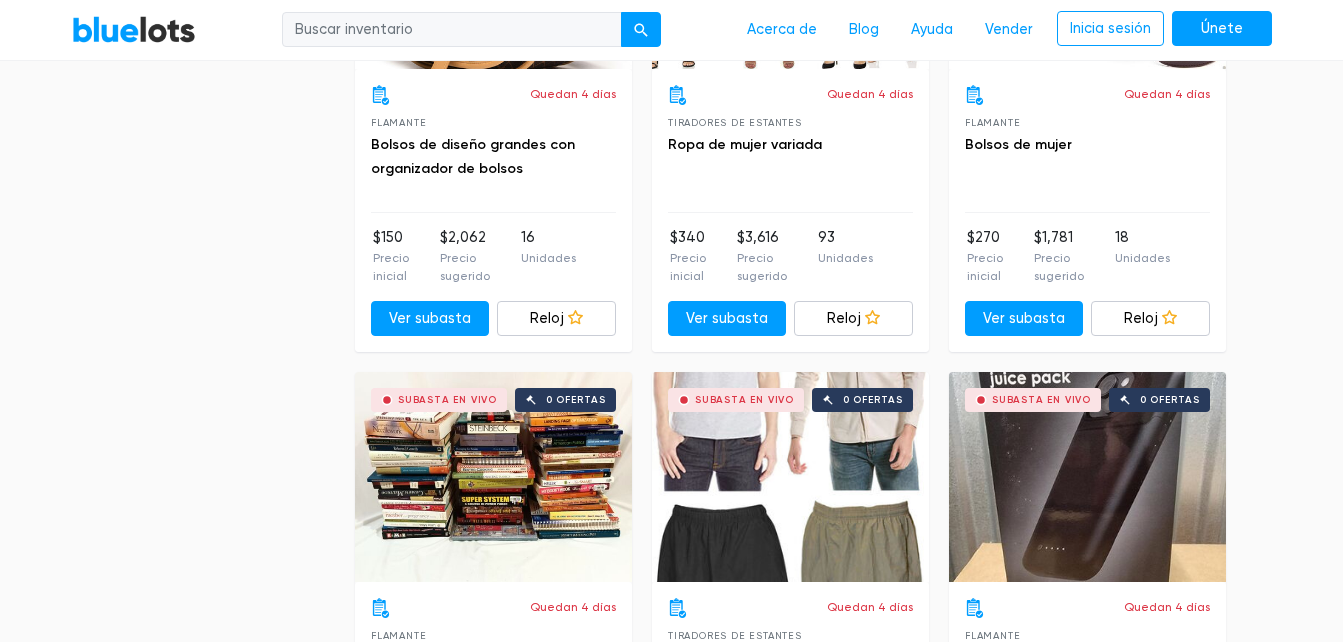 scroll, scrollTop: 6800, scrollLeft: 0, axis: vertical 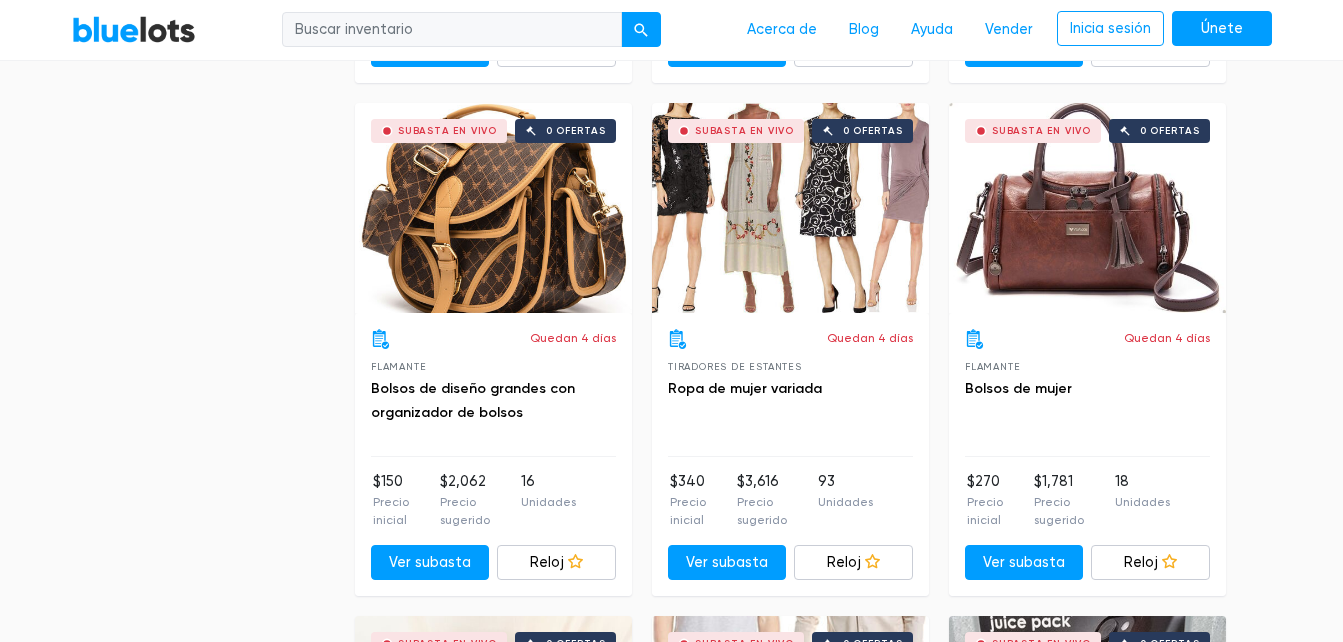 click at bounding box center (452, 30) 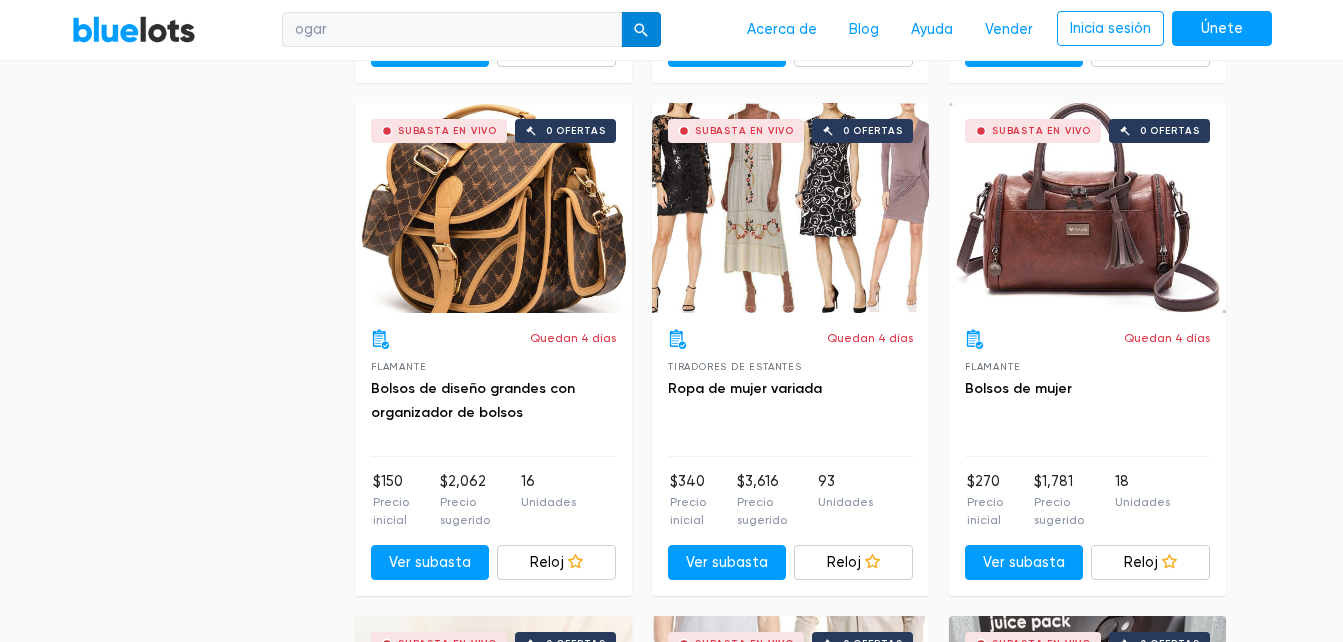 type on "ogar" 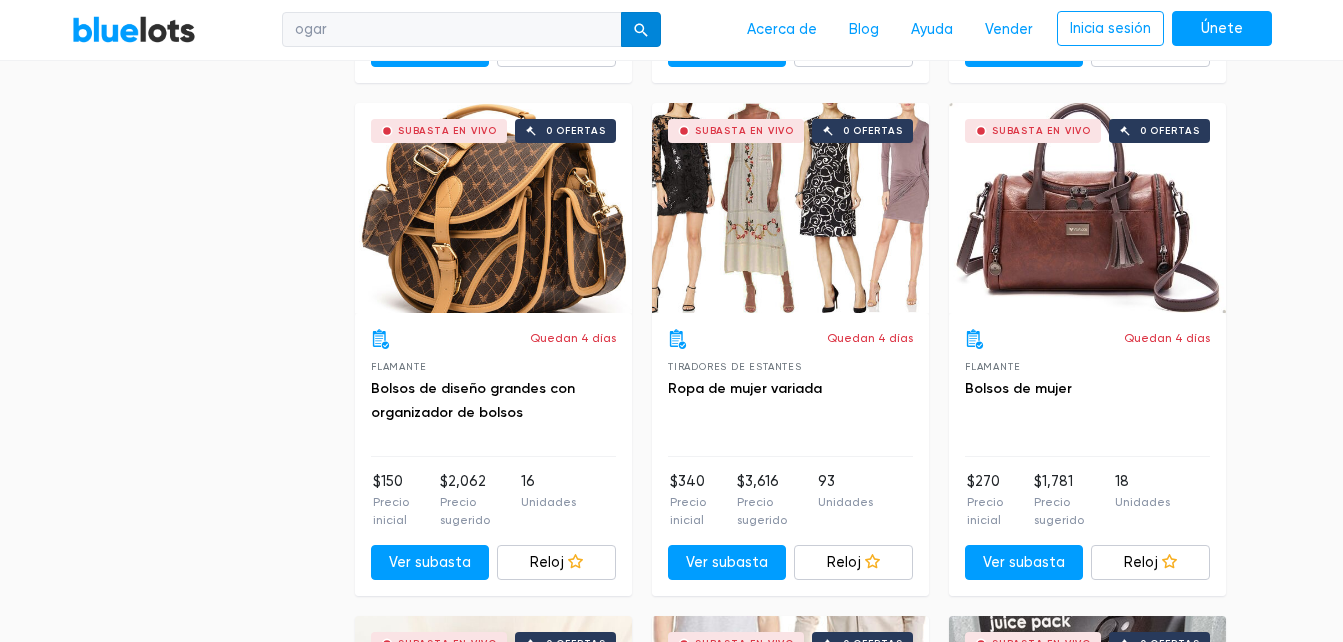 click at bounding box center [641, 30] 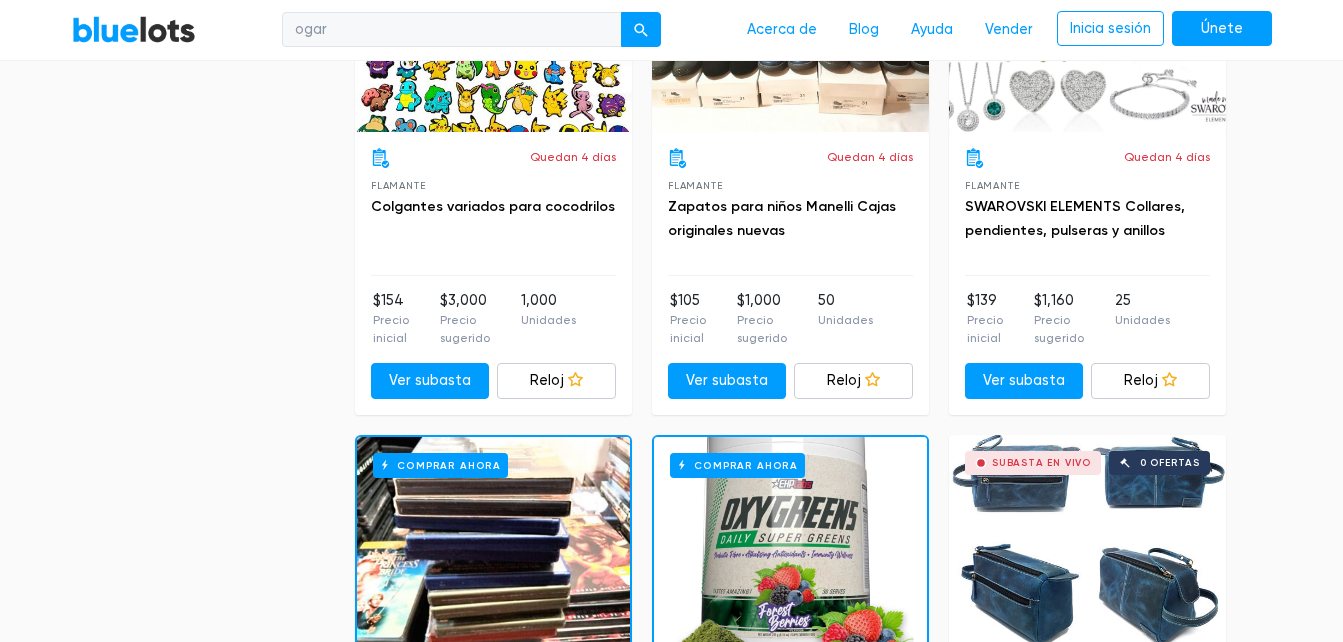 scroll, scrollTop: 7840, scrollLeft: 0, axis: vertical 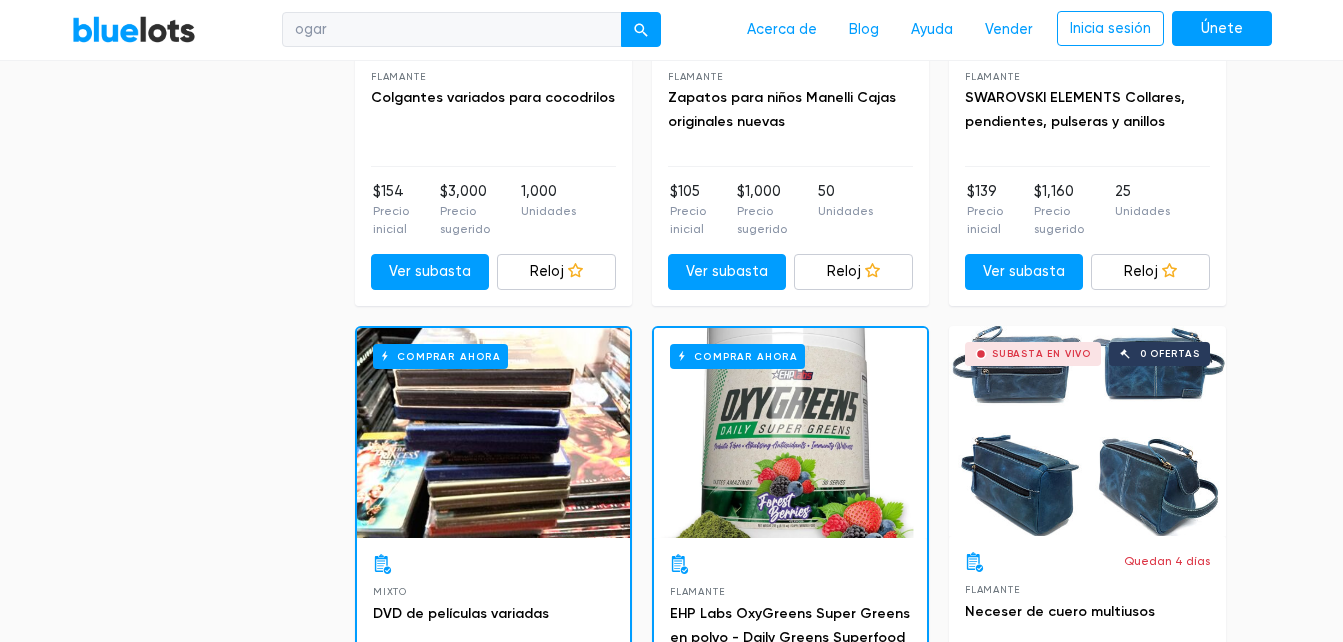 click on "Filter
Filter & Sort
SORT BY
Most Bids
Ending Soonest
Newly Listed
Lowest Price
Highest Price Most Bids ▾ Most Bids Ending Soonest Newly Listed Lowest Price Highest Price
PRICE
Min $100
$200
$300
$400
$500
$1,000
$2,000
$3,000 Min ▾ Min $100 $200 $300 $400 $500 $1,000 $2,000 $3,000
Max $100
$200
$300
$400
$500
$1,000
$2,000
$3,000 Max ▾ Max $100 $200 $300 $400 $500 $1,000 $2,000 $3,000
CONDITION
Brand New
36
5 2 32 5" at bounding box center [672, -2968] 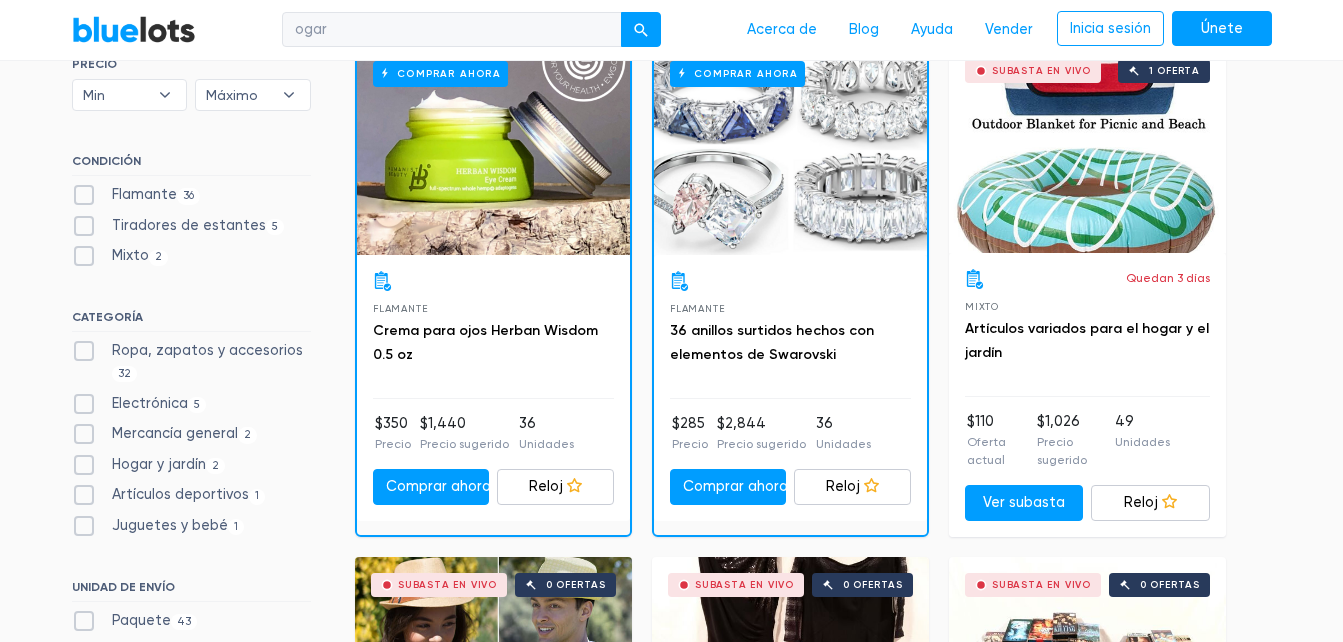 scroll, scrollTop: 740, scrollLeft: 0, axis: vertical 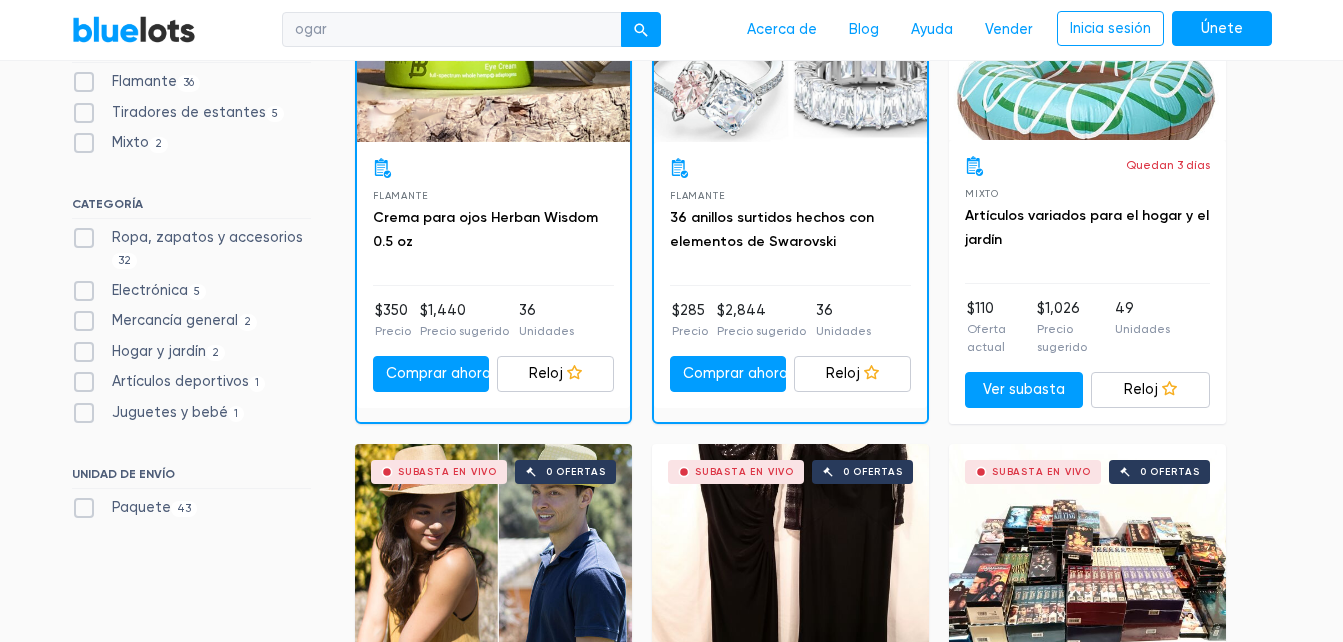 click on "Electrónica" at bounding box center [150, 290] 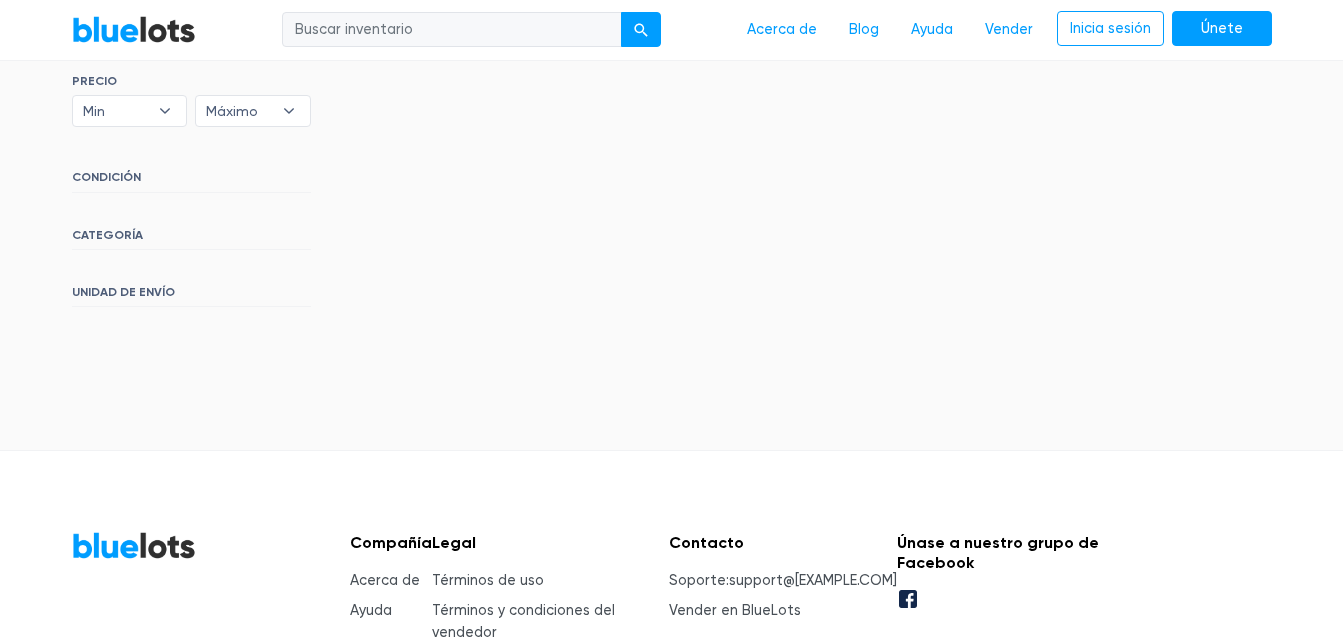 scroll, scrollTop: 700, scrollLeft: 0, axis: vertical 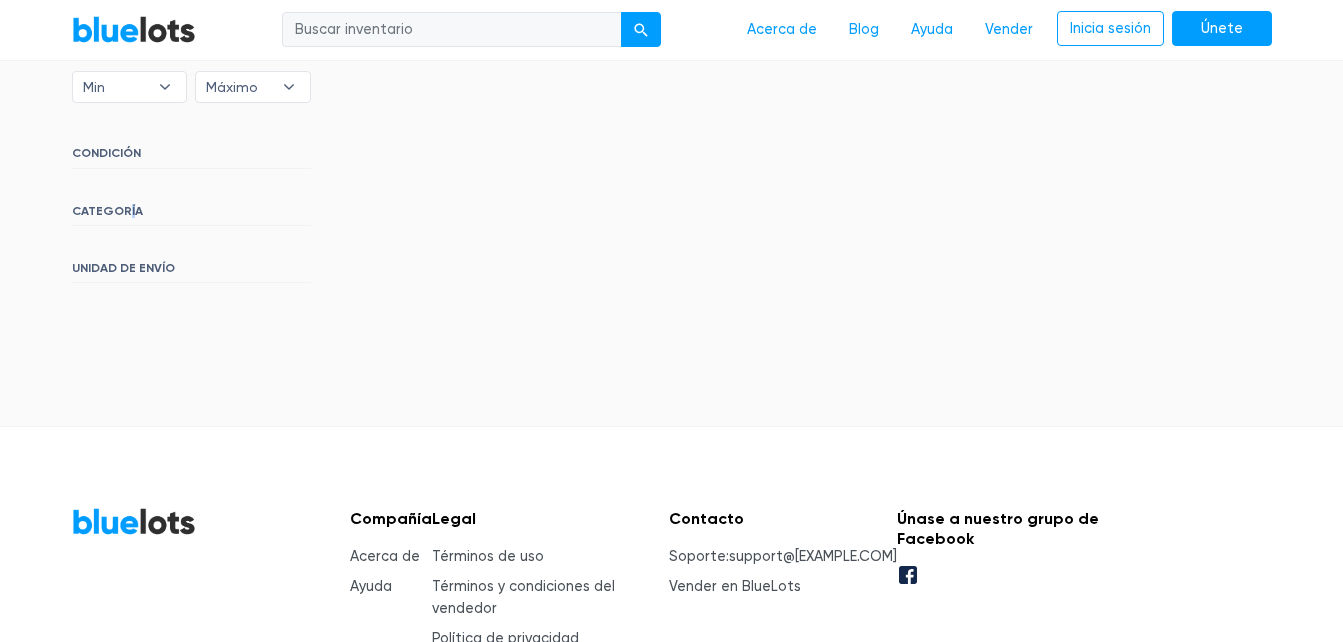 click on "CATEGORÍA" at bounding box center (191, 215) 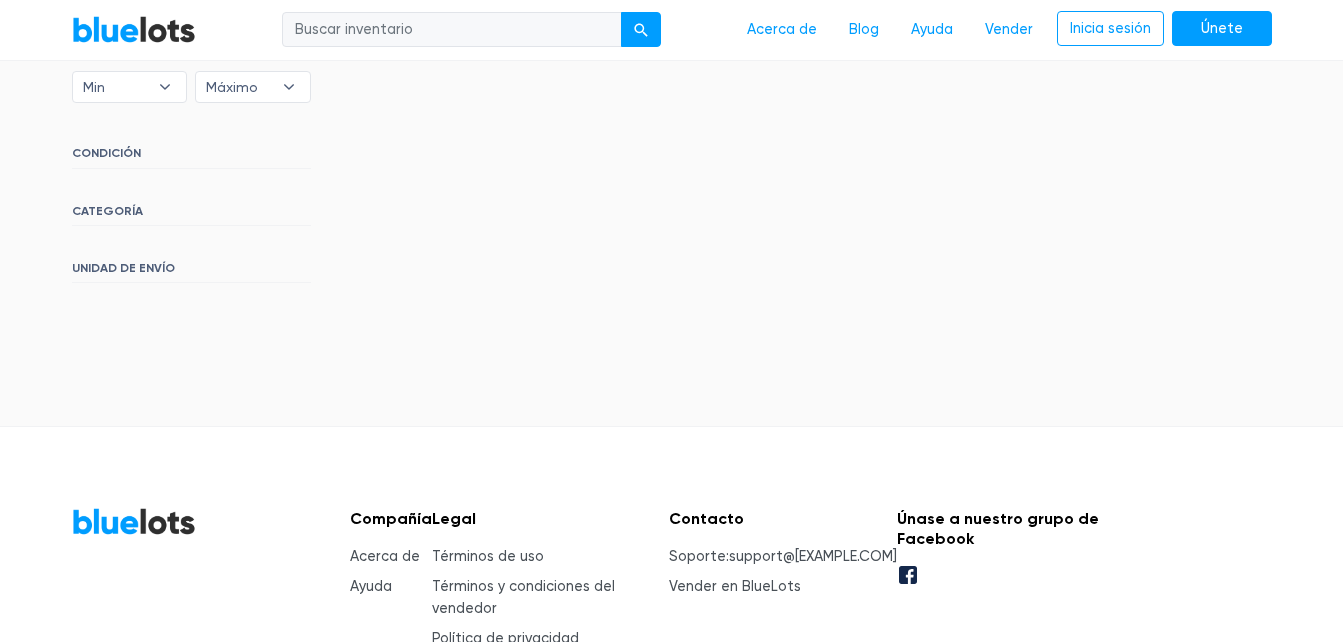 drag, startPoint x: 132, startPoint y: 214, endPoint x: 120, endPoint y: 201, distance: 17.691807 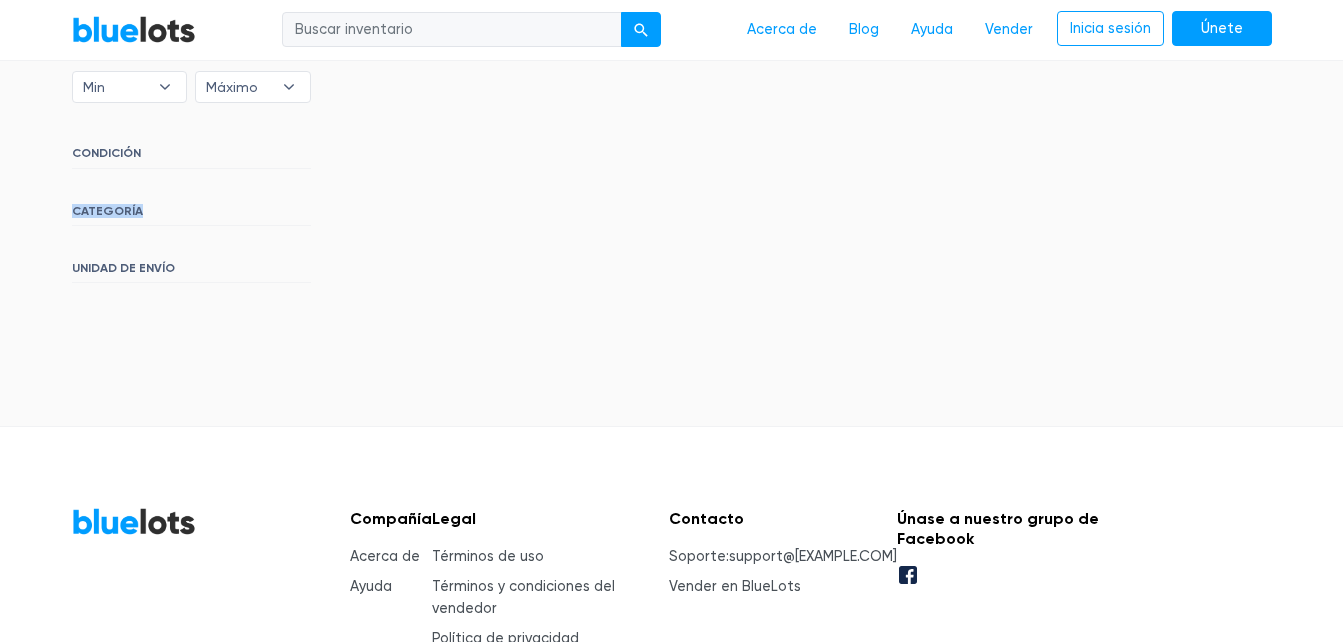 click on "SORT BY
Most Bids
Ending Soonest
Newly Listed
Lowest Price
Highest Price Most Bids ▾ Most Bids Ending Soonest Newly Listed Lowest Price Highest Price
PRECIO
Min $100
$200
$300
$400
$500
$1,000
$2,000
$3,000 Min ▾ Min $100 $200 $300 $400 $500 $1,000 $2,000 $3,000
Máximo $100
$200
$300
$400
$500
$1,000
$2,000
$3,000 Máximo ▾ Max $100 $200 $300 $400 $500 $1,000 $2,000 $3,000
CONDICIÓN
CATEGORÍA
UNIDAD DE ENVÍO" at bounding box center (191, 167) 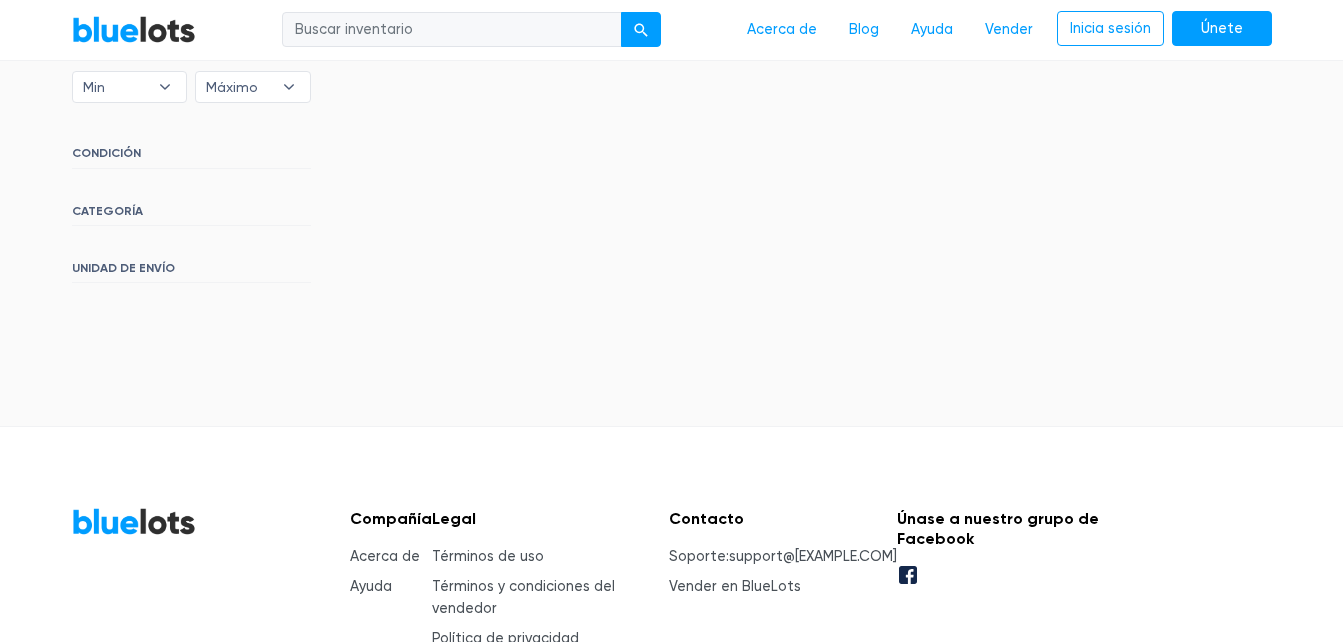 click on "Filtro
Filter & Sort
SORT BY
Most Bids
Ending Soonest
Newly Listed
Lowest Price
Highest Price Most Bids ▾ Most Bids Ending Soonest Newly Listed Lowest Price Highest Price
PRECIO
Min $100
$200
$300
$400
$500
$1,000
$2,000
$3,000 Min ▾ Min $100 $200 $300 $400 $500 $1,000 $2,000 $3,000
Máximo $100
$200
$300
$400
$500
$1,000
$2,000
$3,000 Máximo ▾ Max $100 $200 $300 $400 $500 $1,000 $2,000 $3,000
CONDICIÓN
CATEGORÍA
UNIDAD DE ENVÍO" at bounding box center [672, 138] 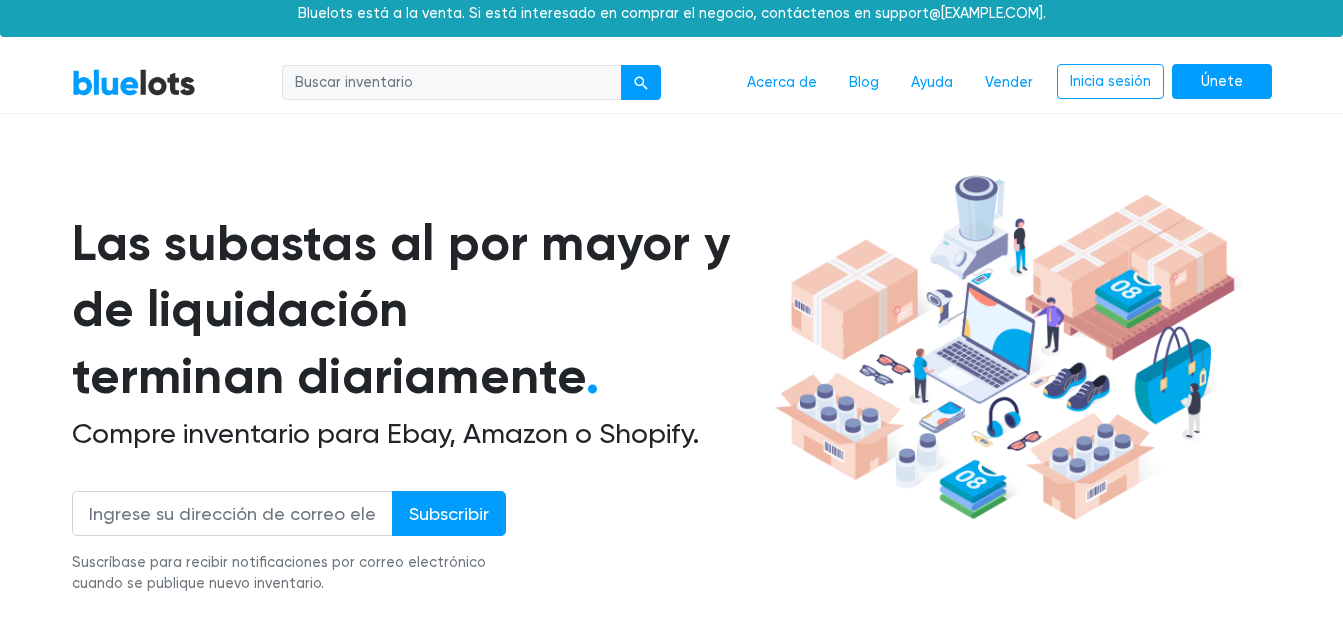 scroll, scrollTop: 0, scrollLeft: 0, axis: both 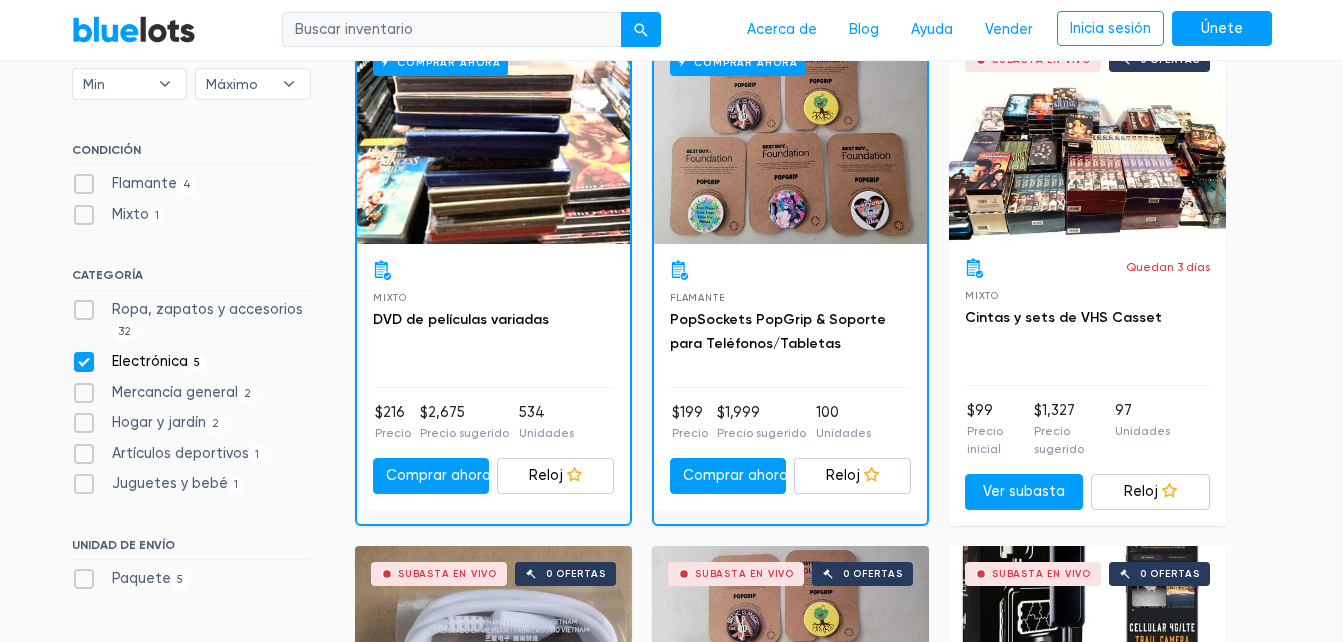 click on "Mercancía general" at bounding box center [175, 392] 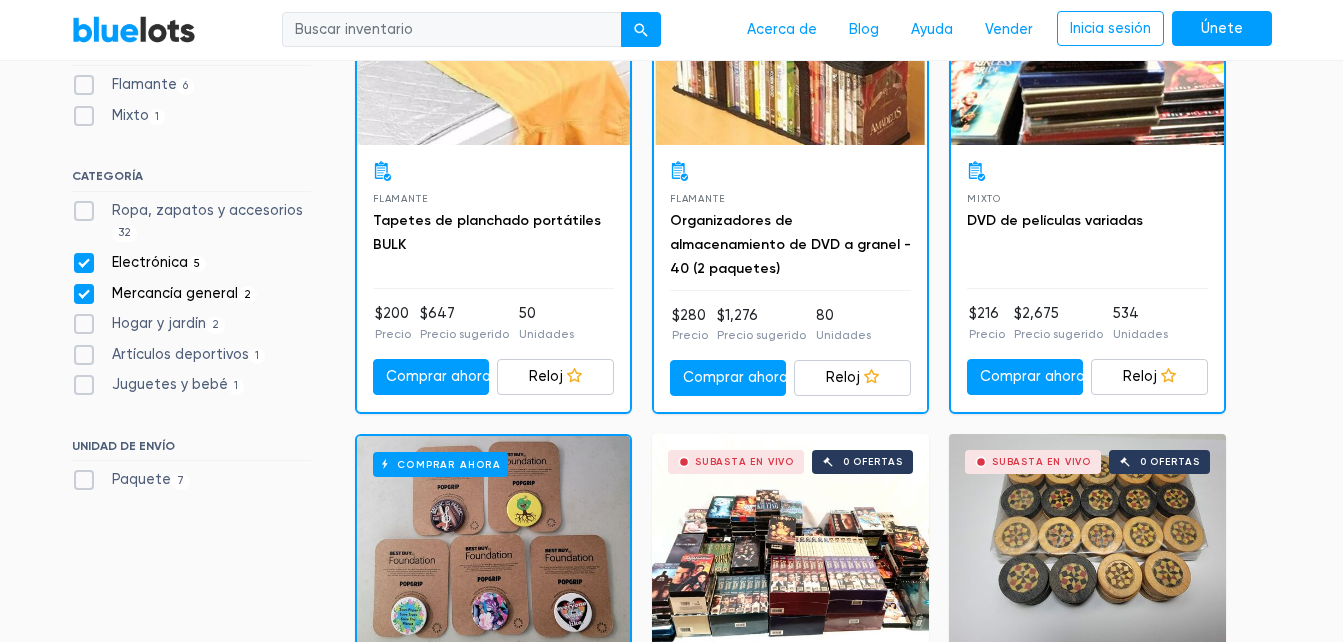scroll, scrollTop: 738, scrollLeft: 0, axis: vertical 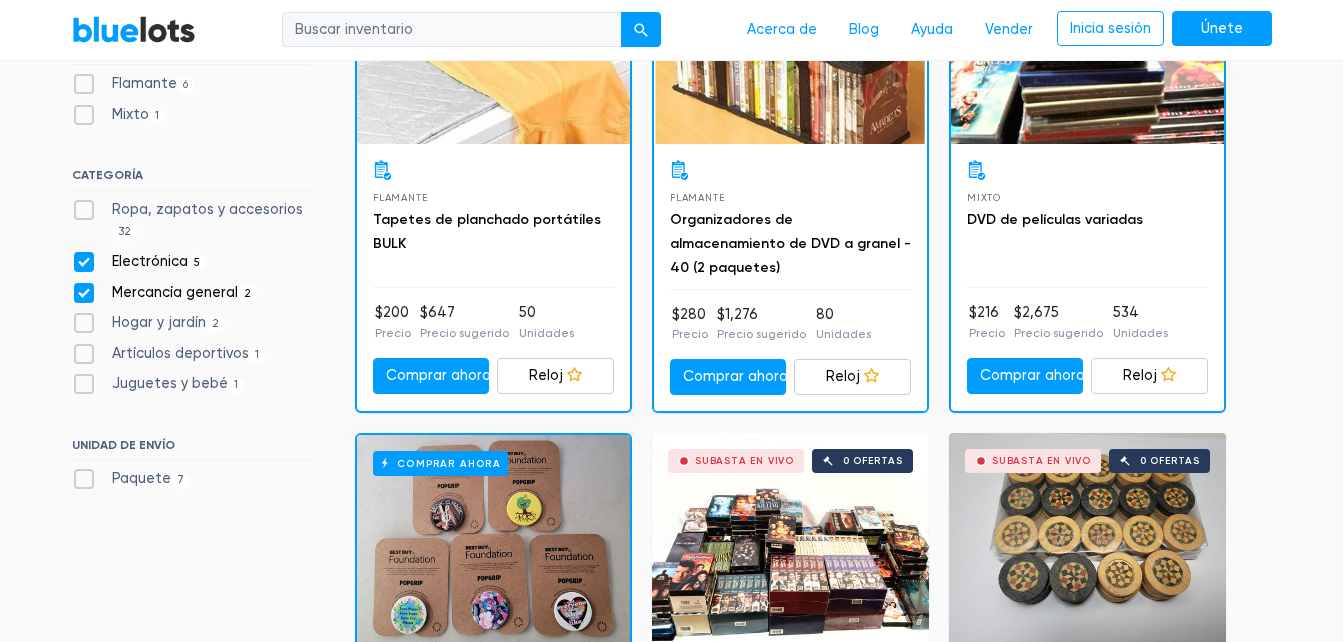 click on "Paquete" at bounding box center (141, 478) 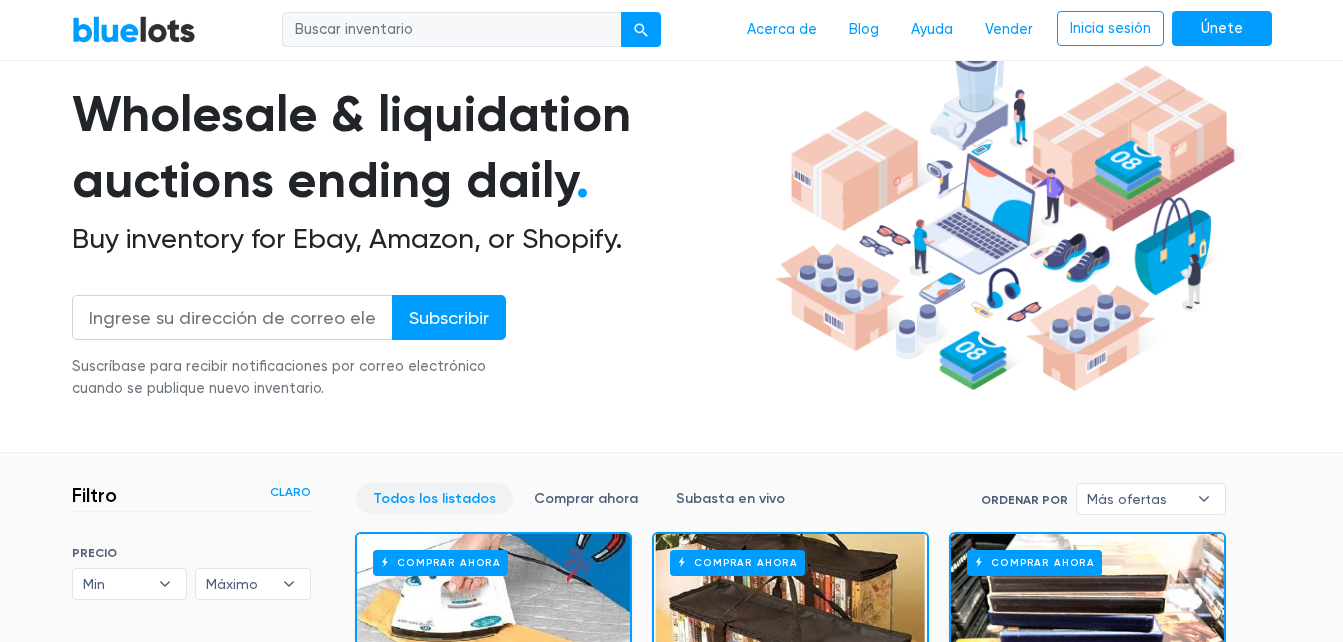 scroll, scrollTop: 0, scrollLeft: 0, axis: both 